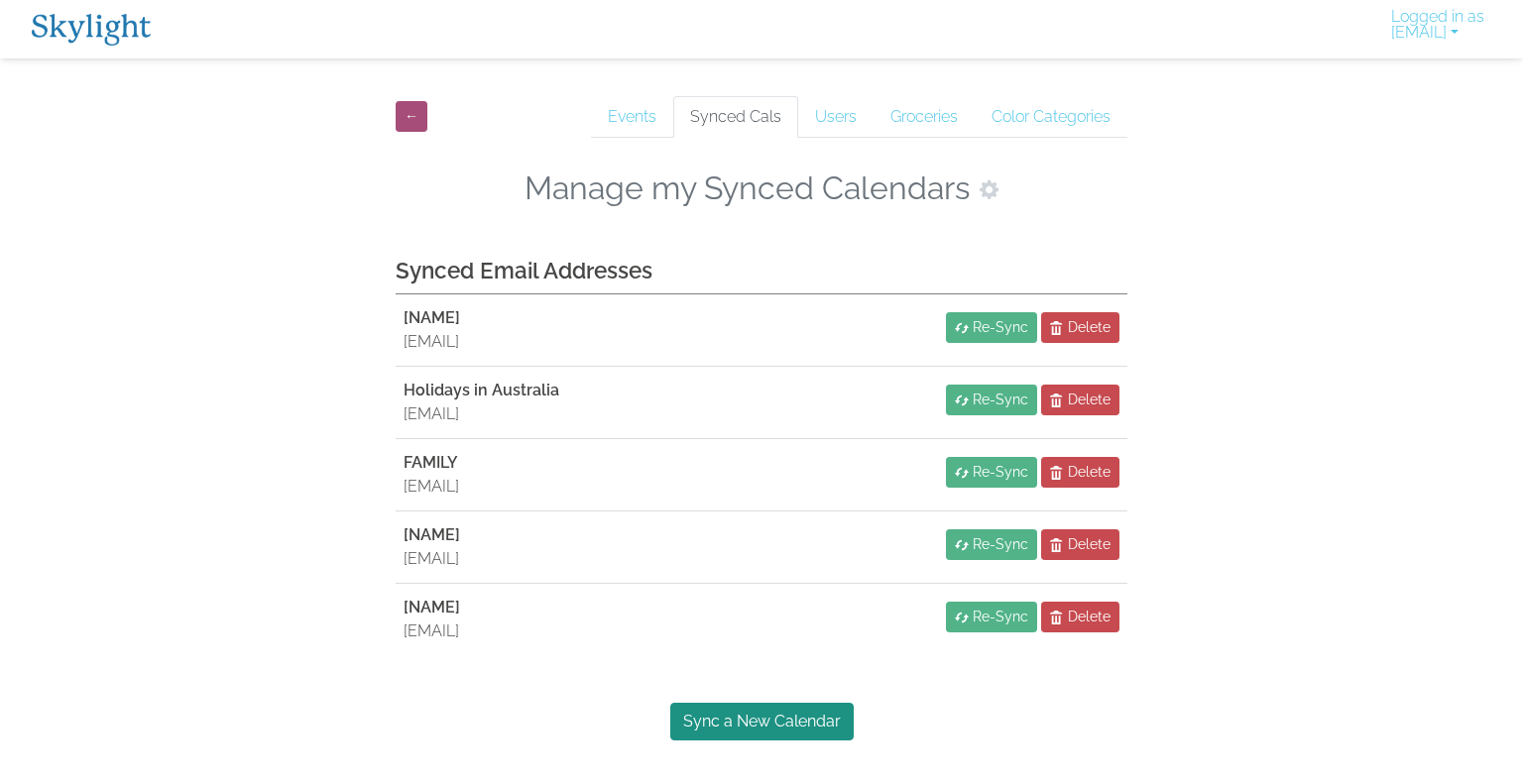 scroll, scrollTop: 0, scrollLeft: 0, axis: both 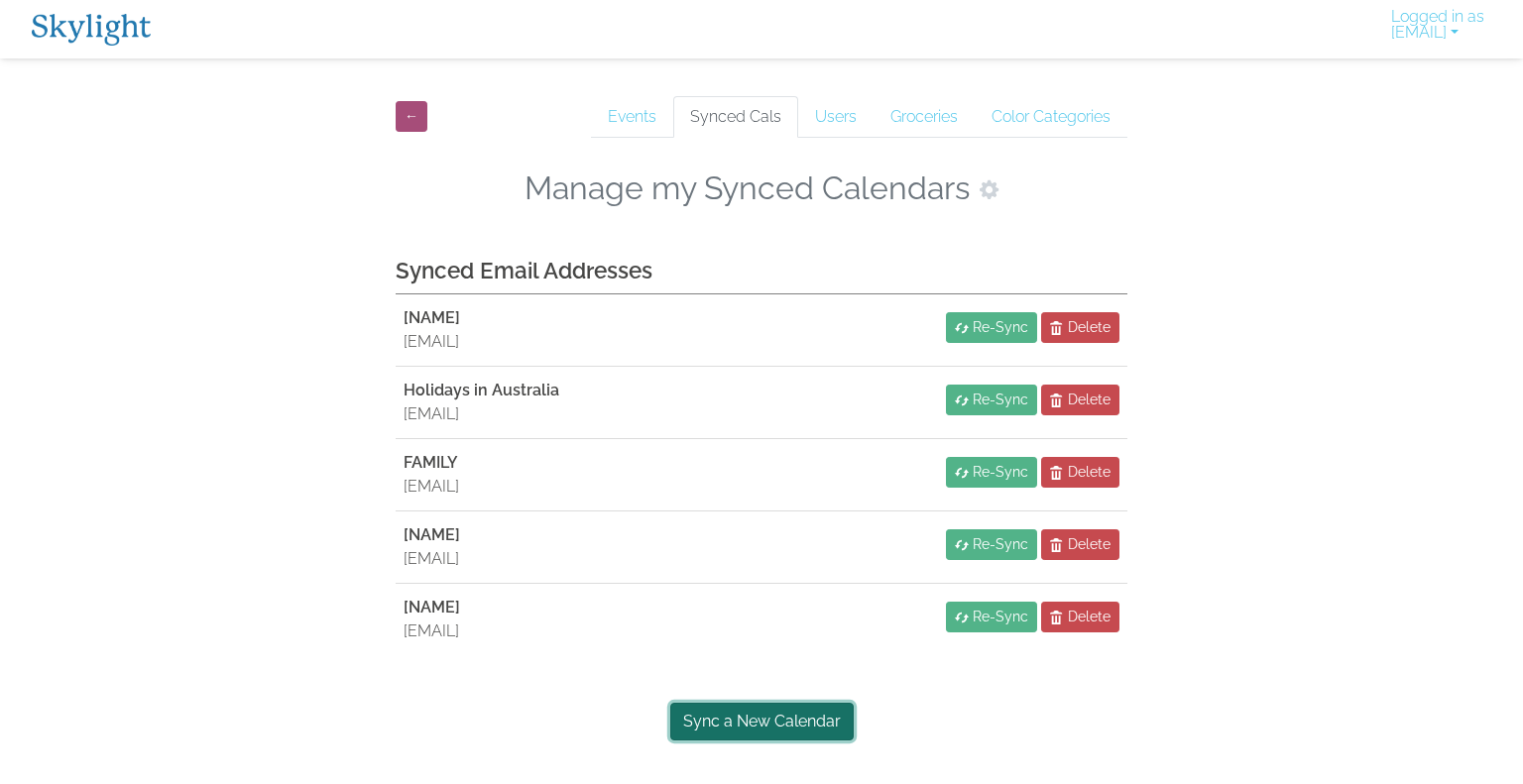 click on "Sync a New Calendar" at bounding box center [762, 722] 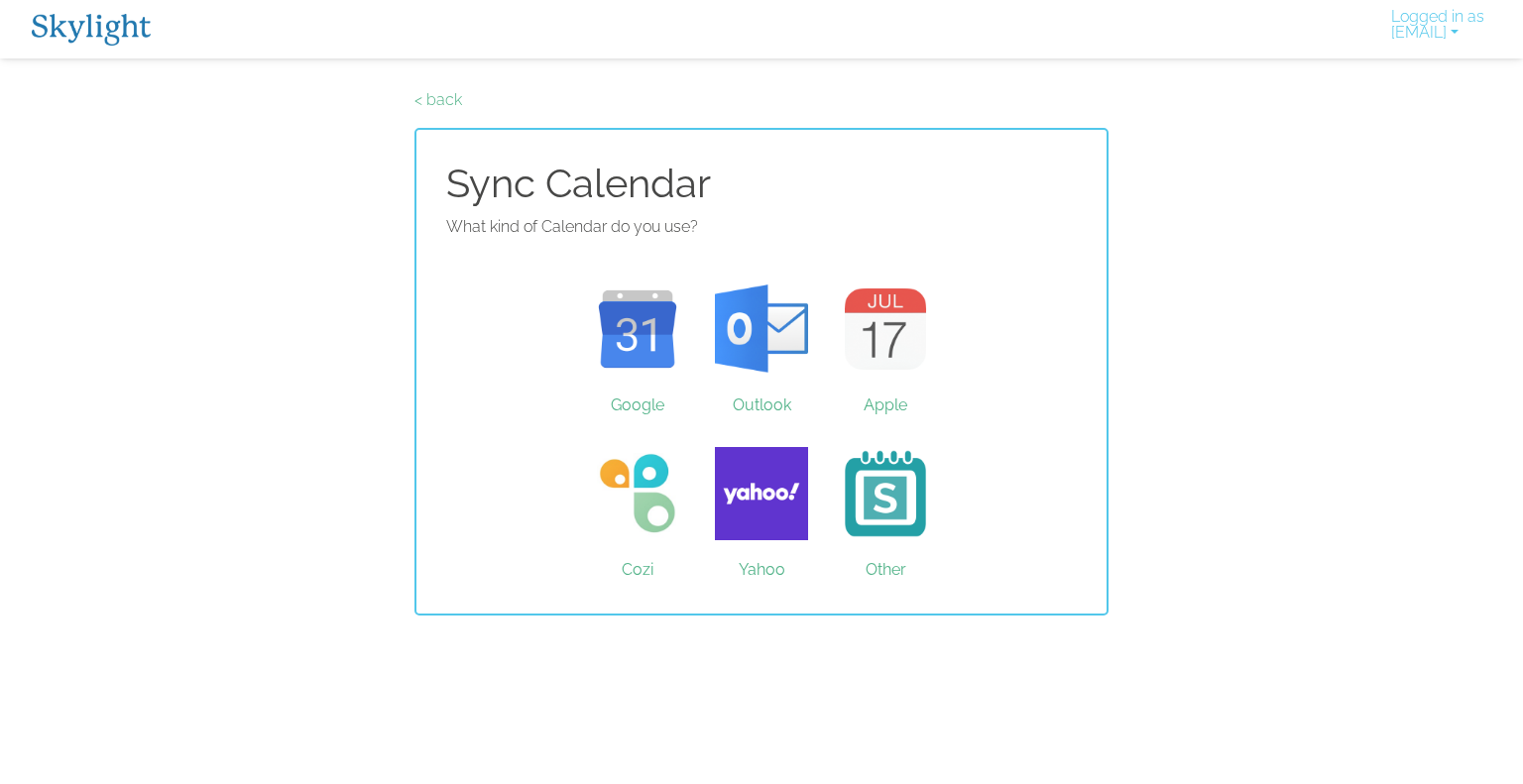 scroll, scrollTop: 0, scrollLeft: 0, axis: both 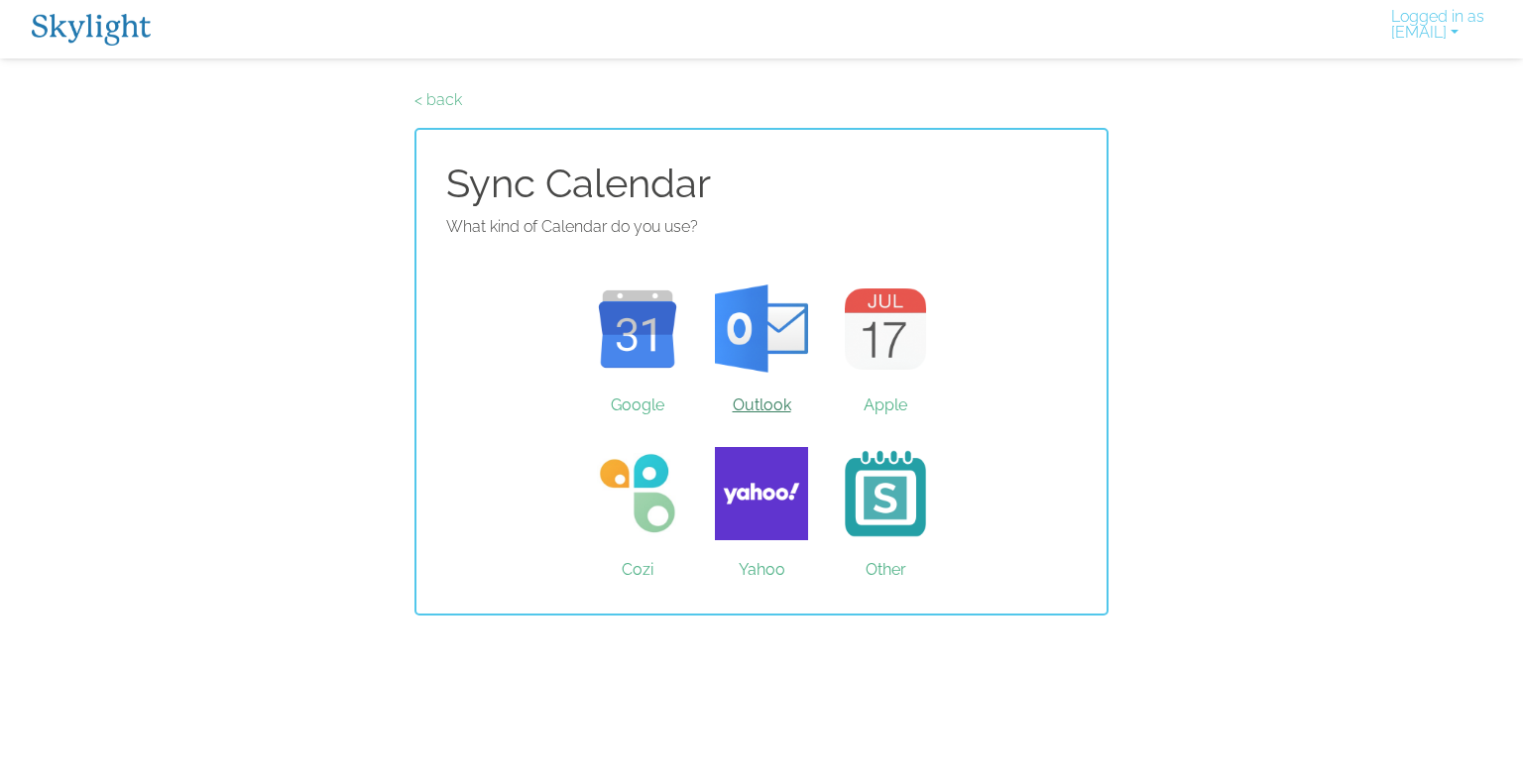 click on "Outlook" at bounding box center (762, 329) 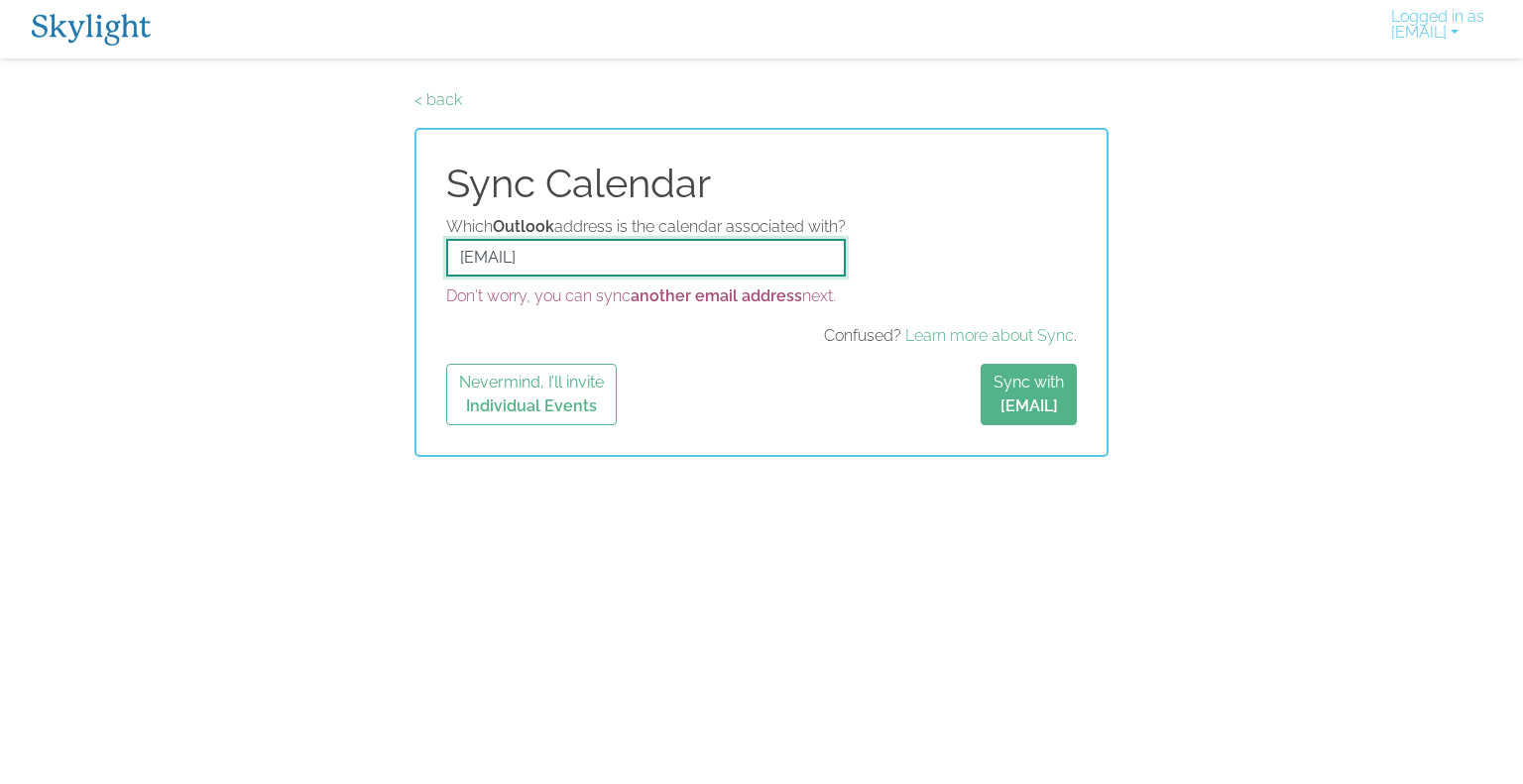 click on "[EMAIL]" at bounding box center [645, 258] 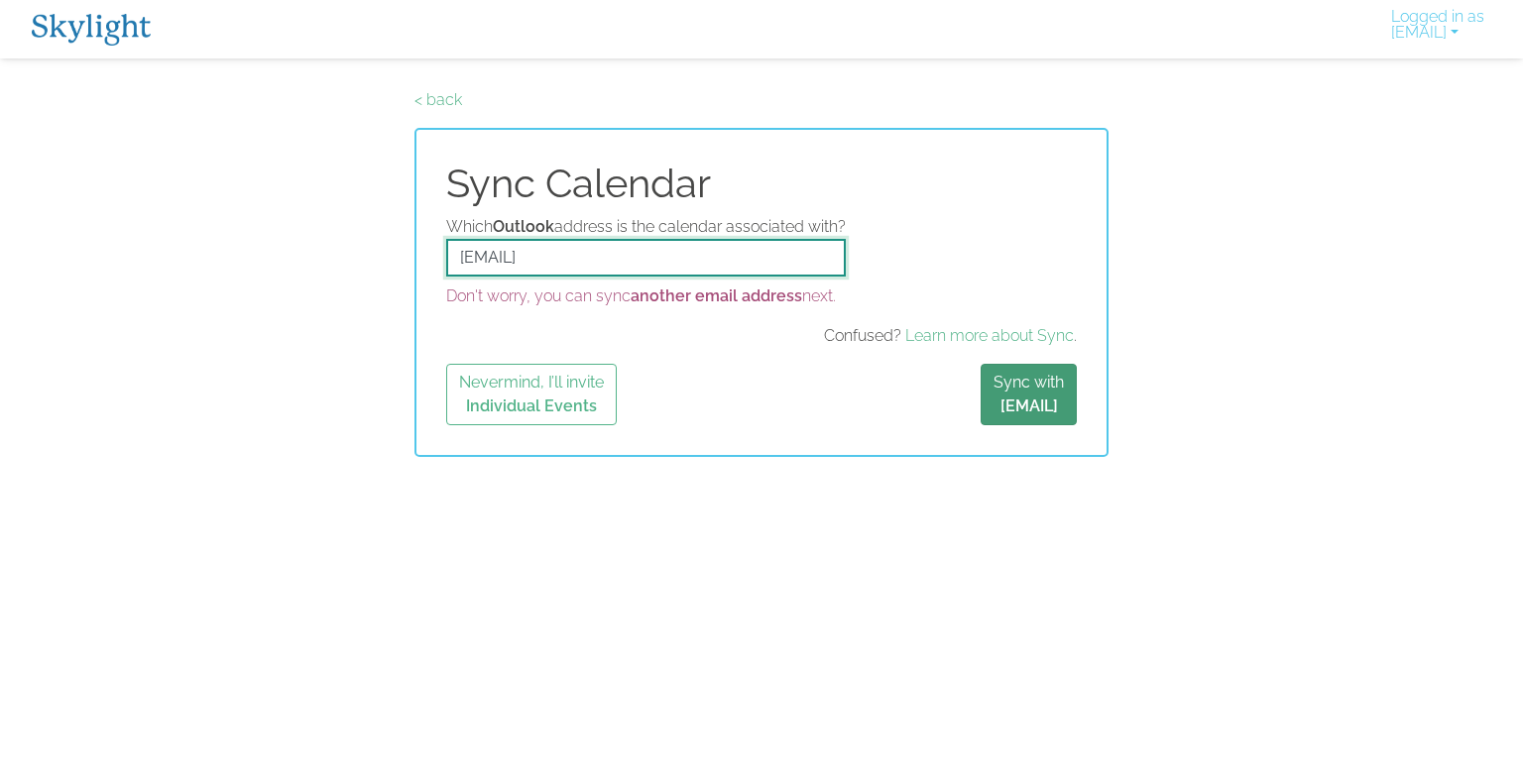 type on "matthew.galea@ftgauto.com.au" 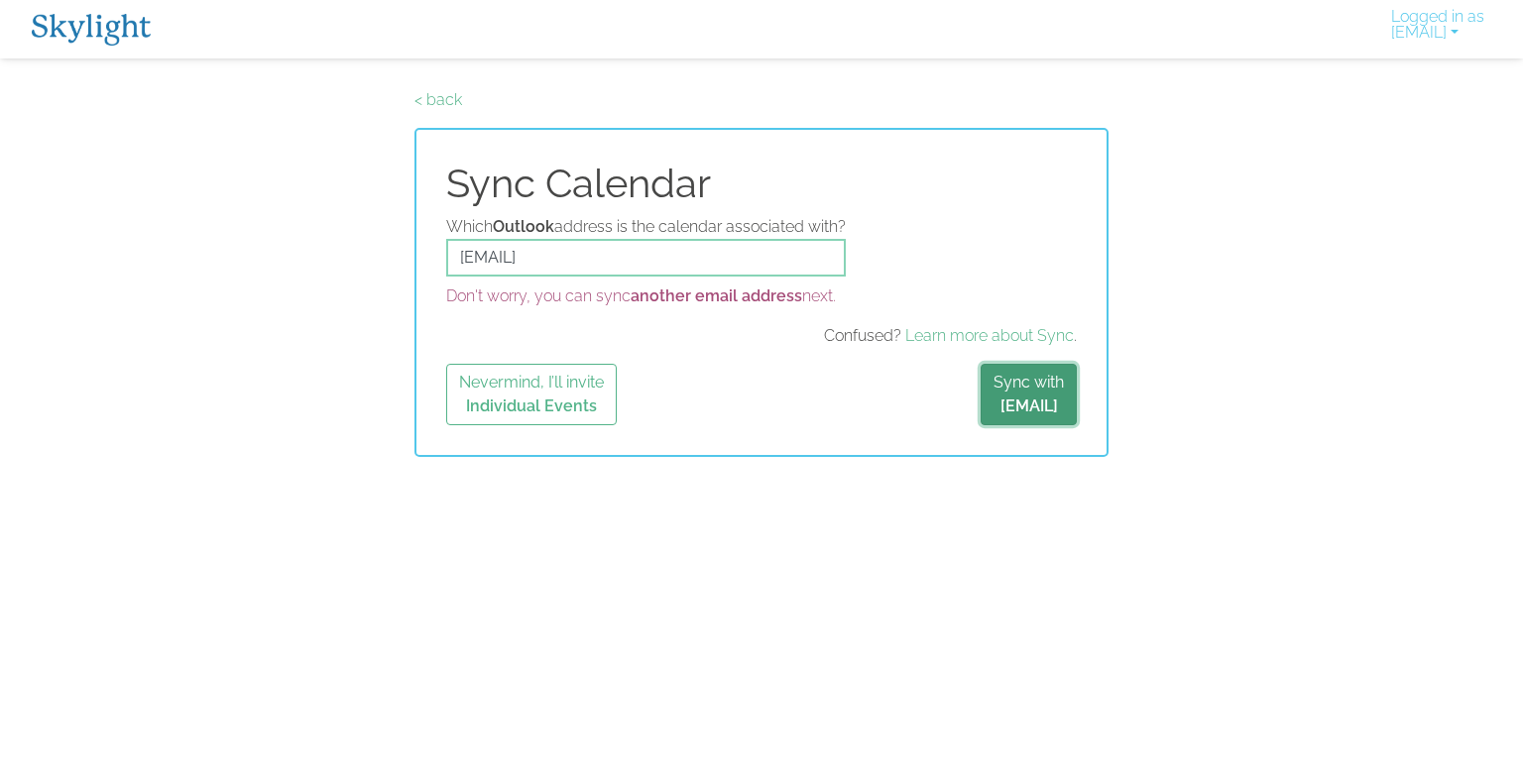 click on "matthew.galea@ftgauto.com.au" at bounding box center (1029, 405) 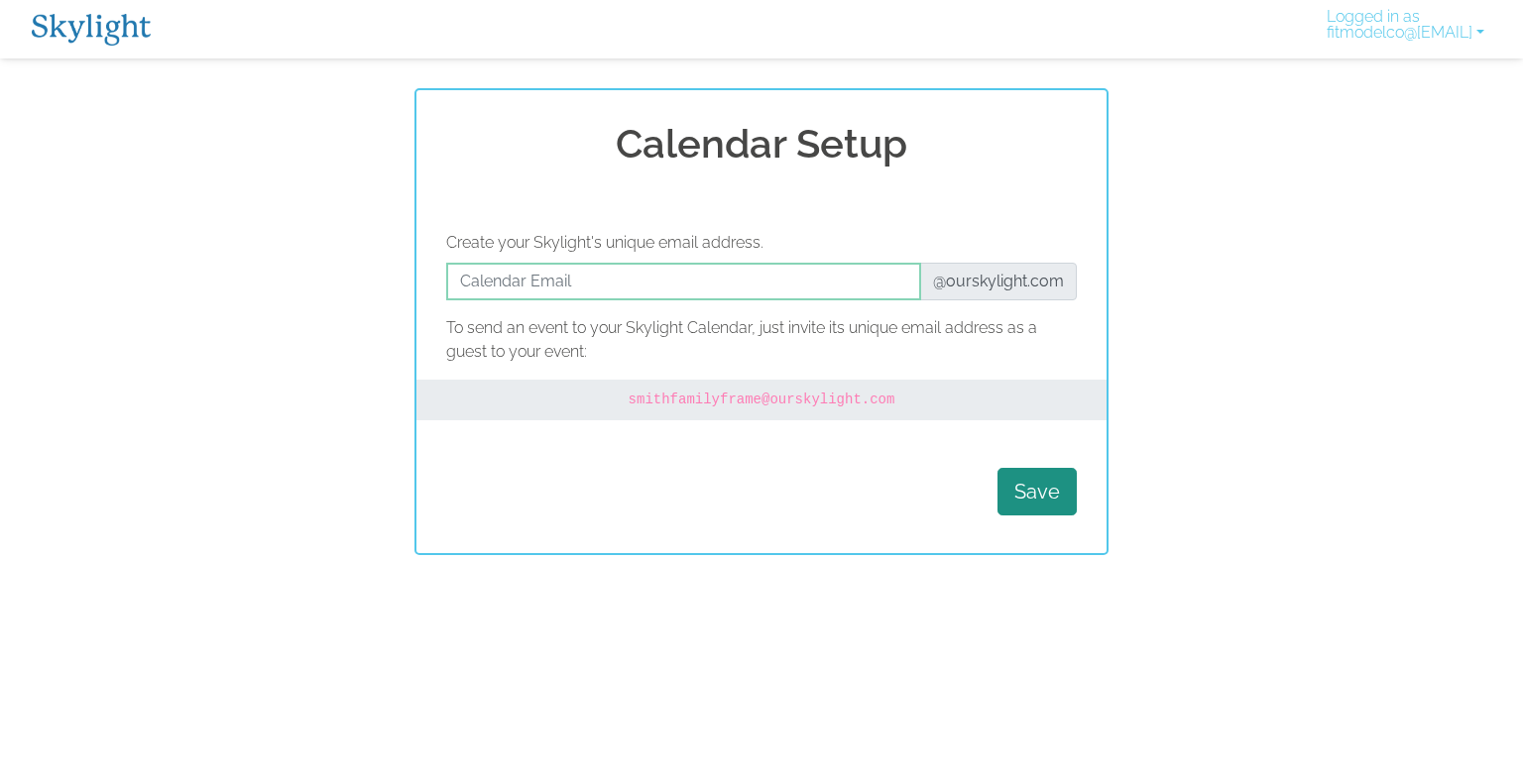 scroll, scrollTop: 0, scrollLeft: 0, axis: both 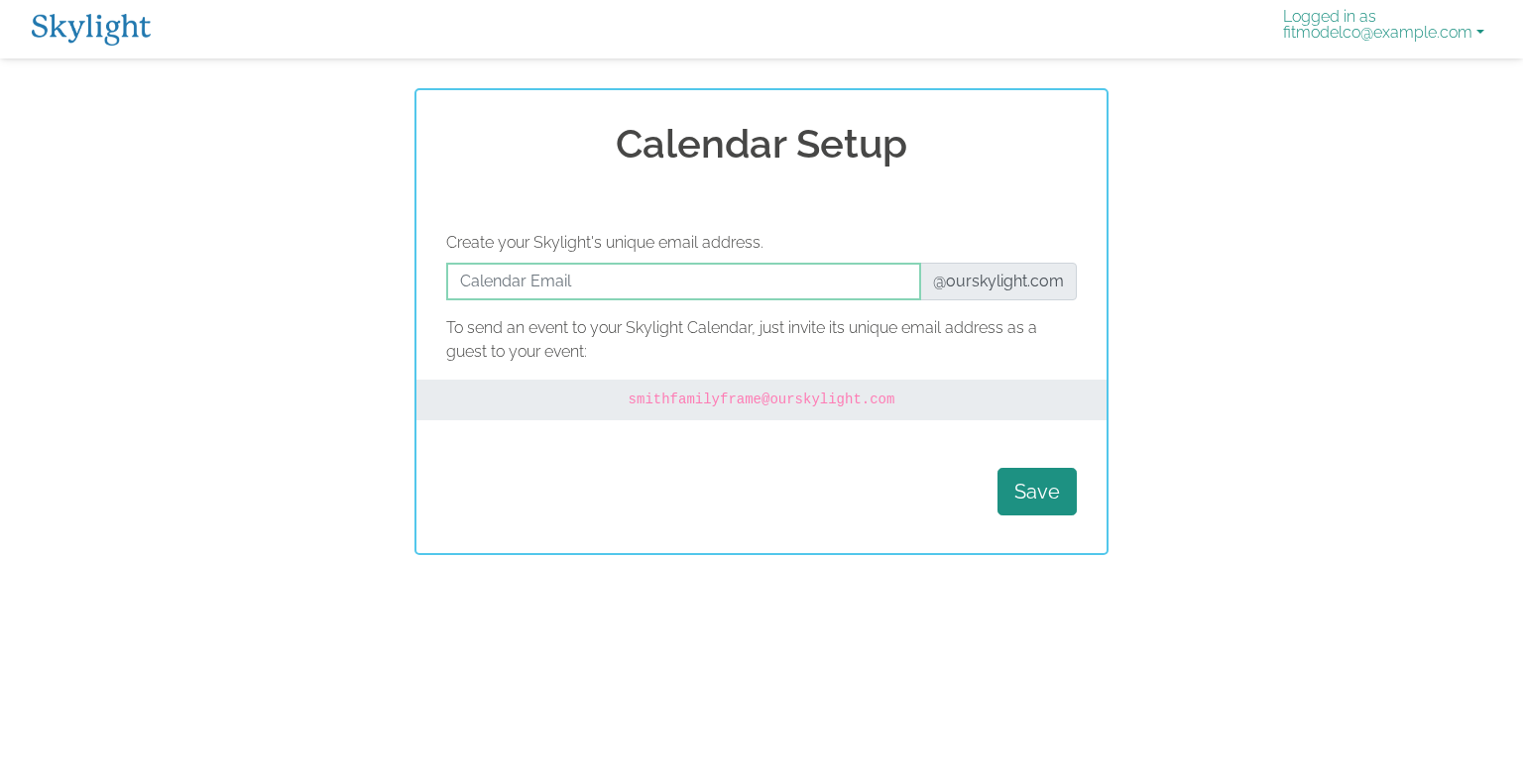 click on "Logged in as fitmodelco@icloud.com" at bounding box center (1383, 29) 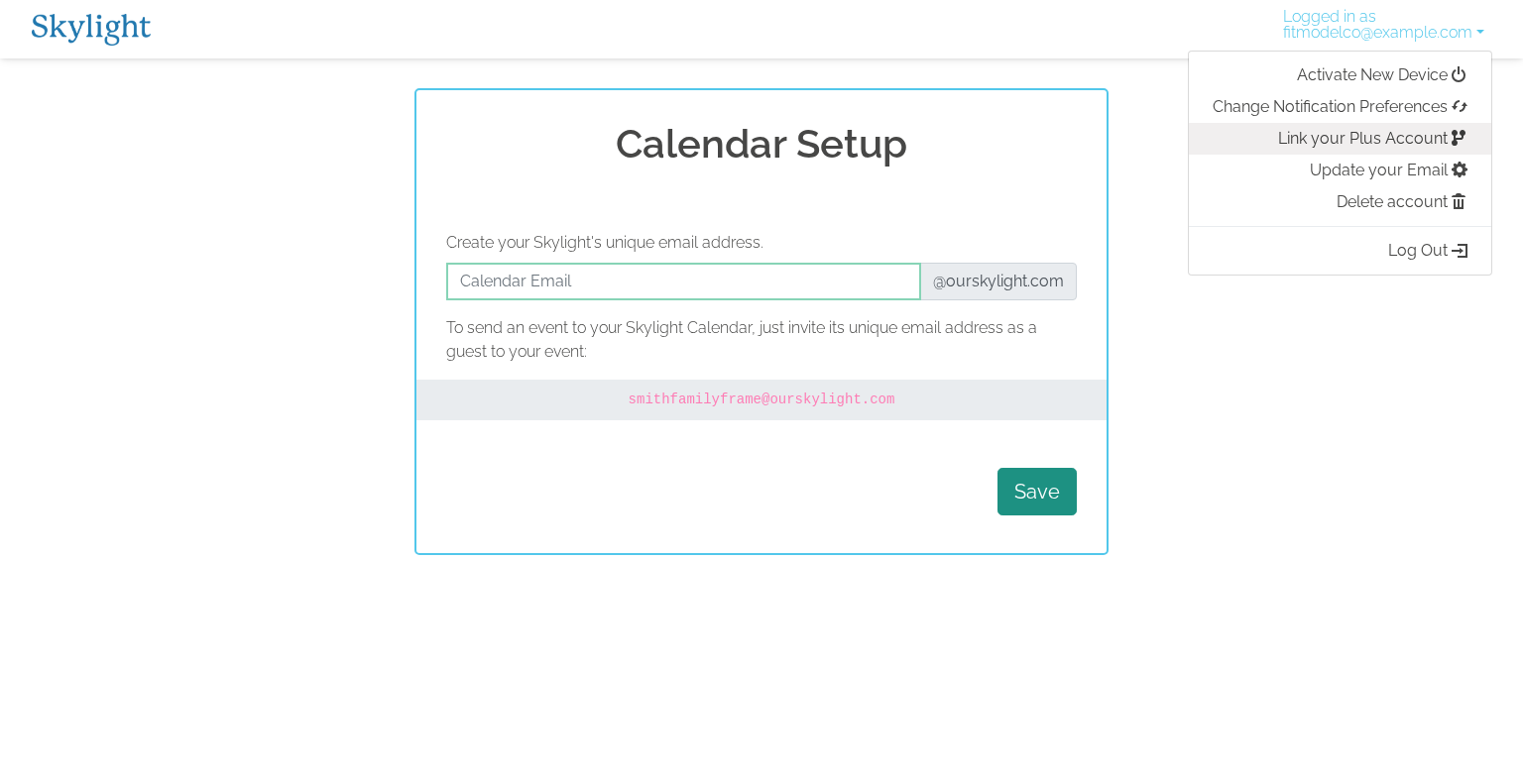 click on "Link your Plus Account" at bounding box center (1340, 139) 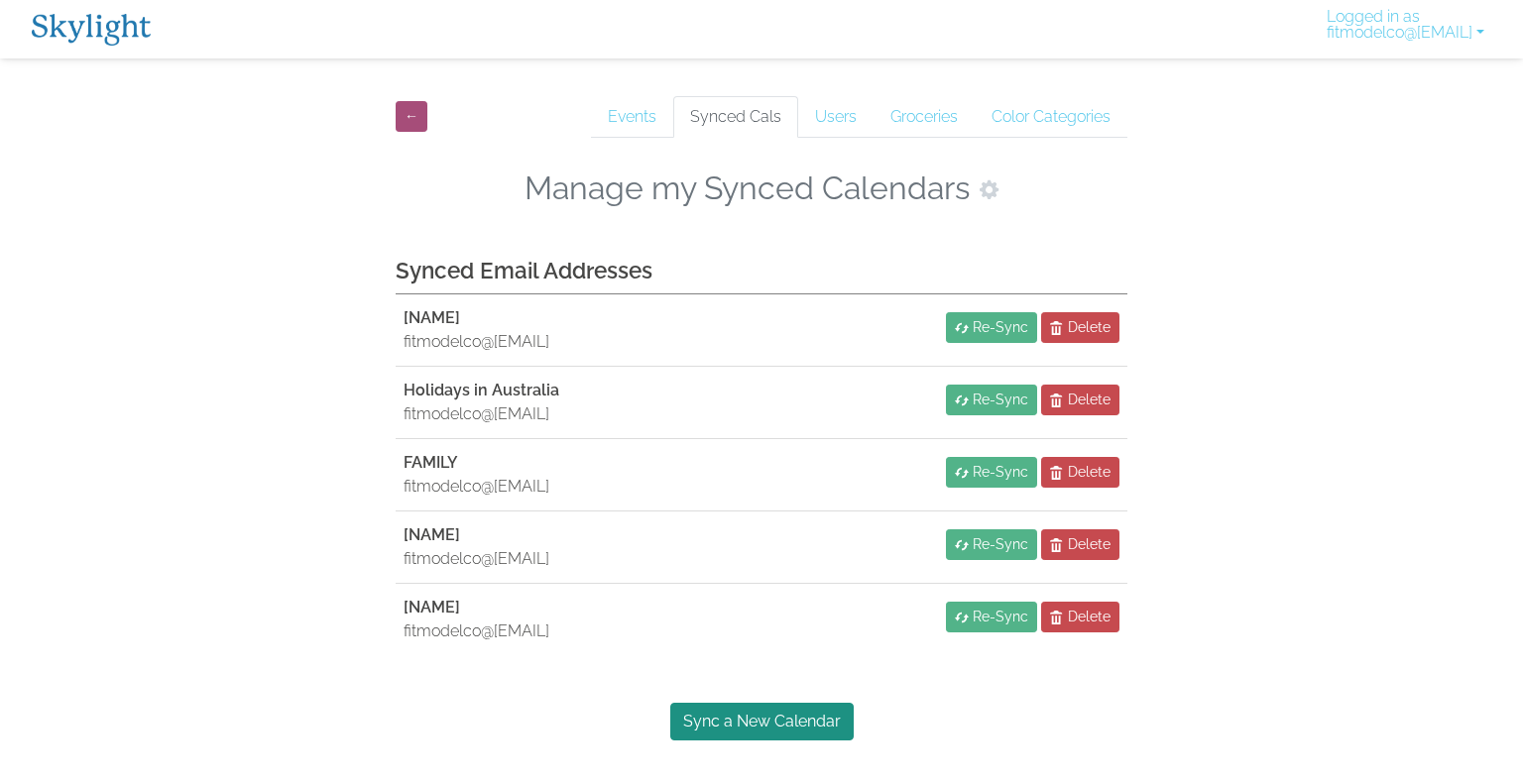 scroll, scrollTop: 0, scrollLeft: 0, axis: both 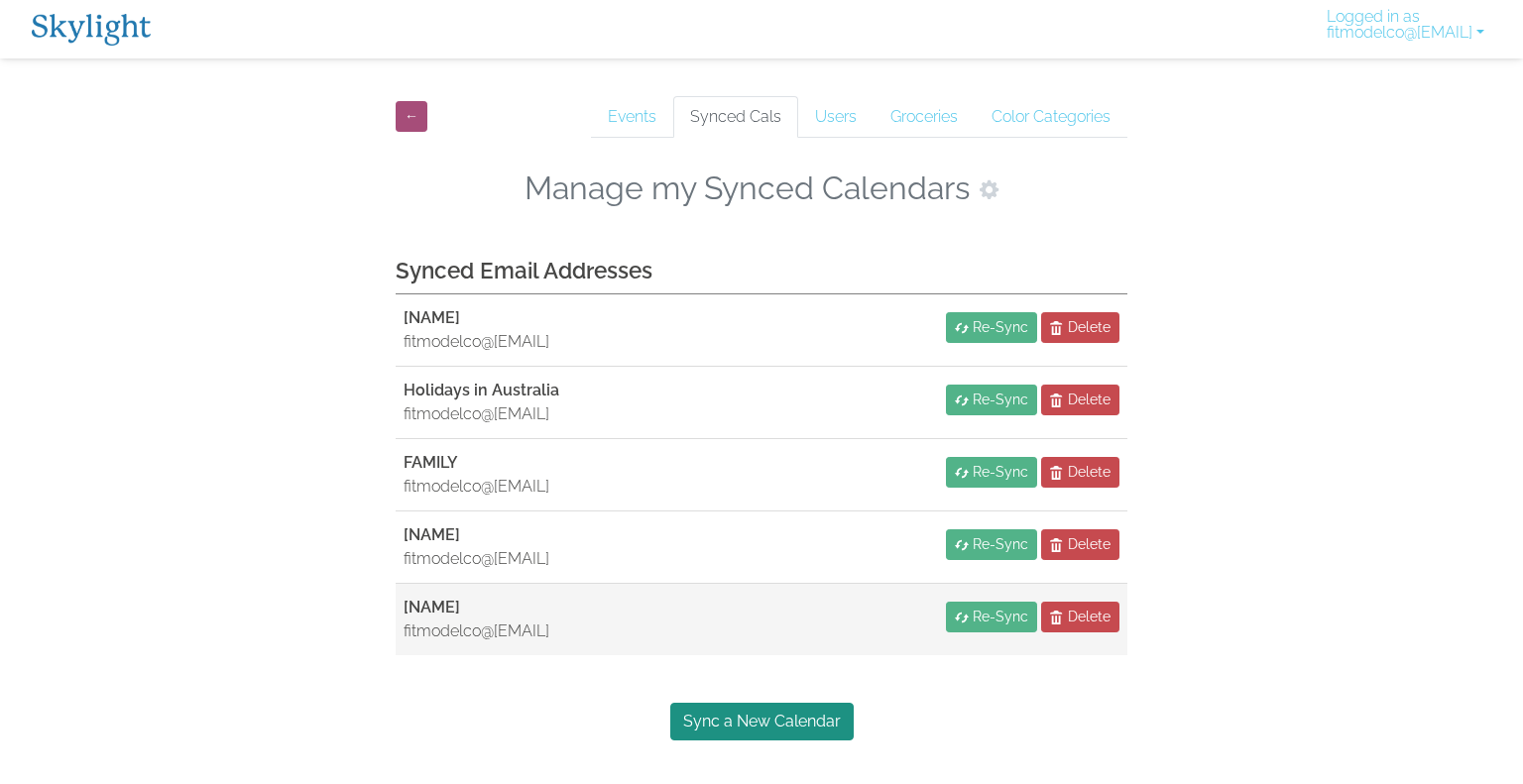 click on "MATTHEW" at bounding box center (431, 607) 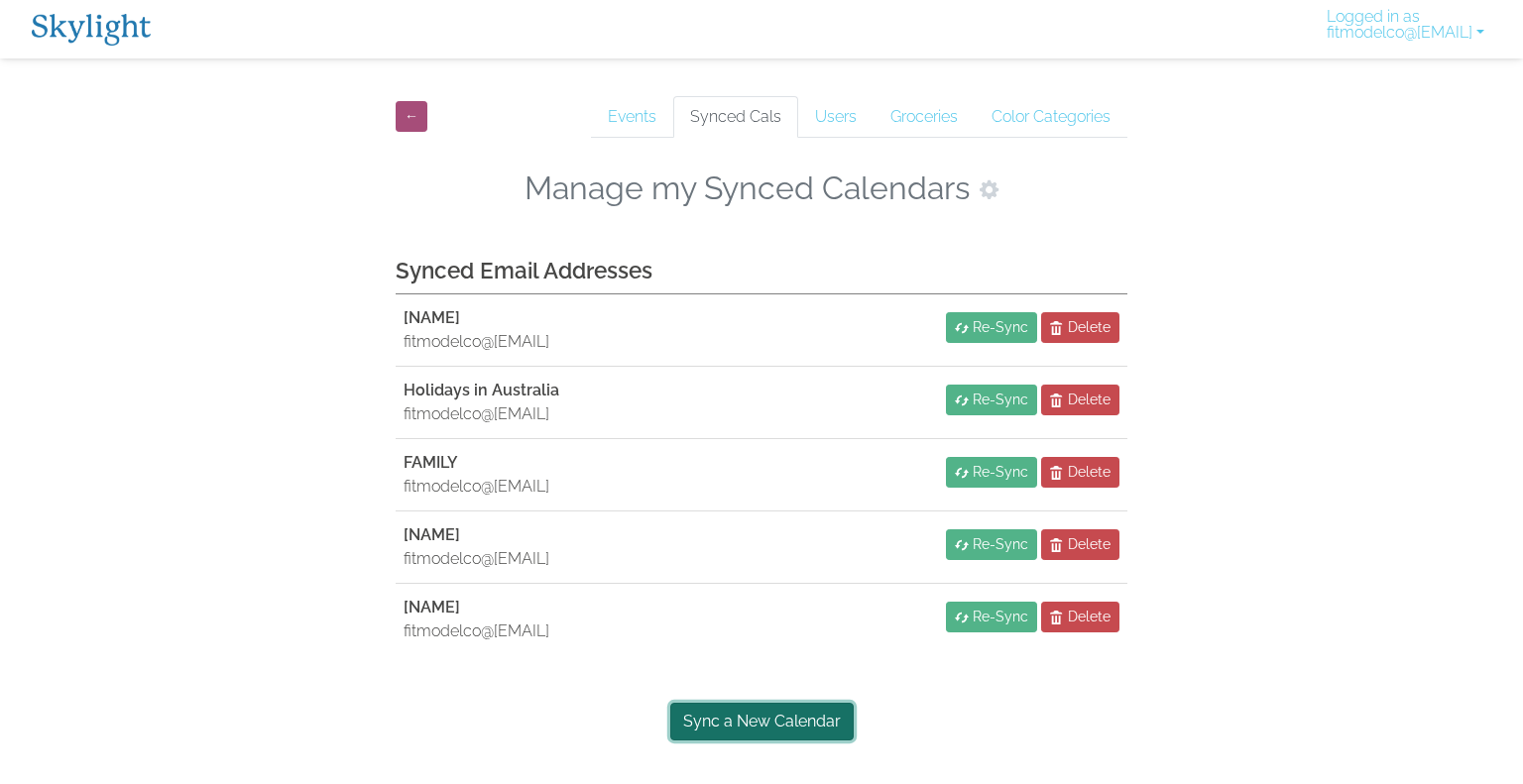 click on "Sync a New Calendar" at bounding box center (762, 722) 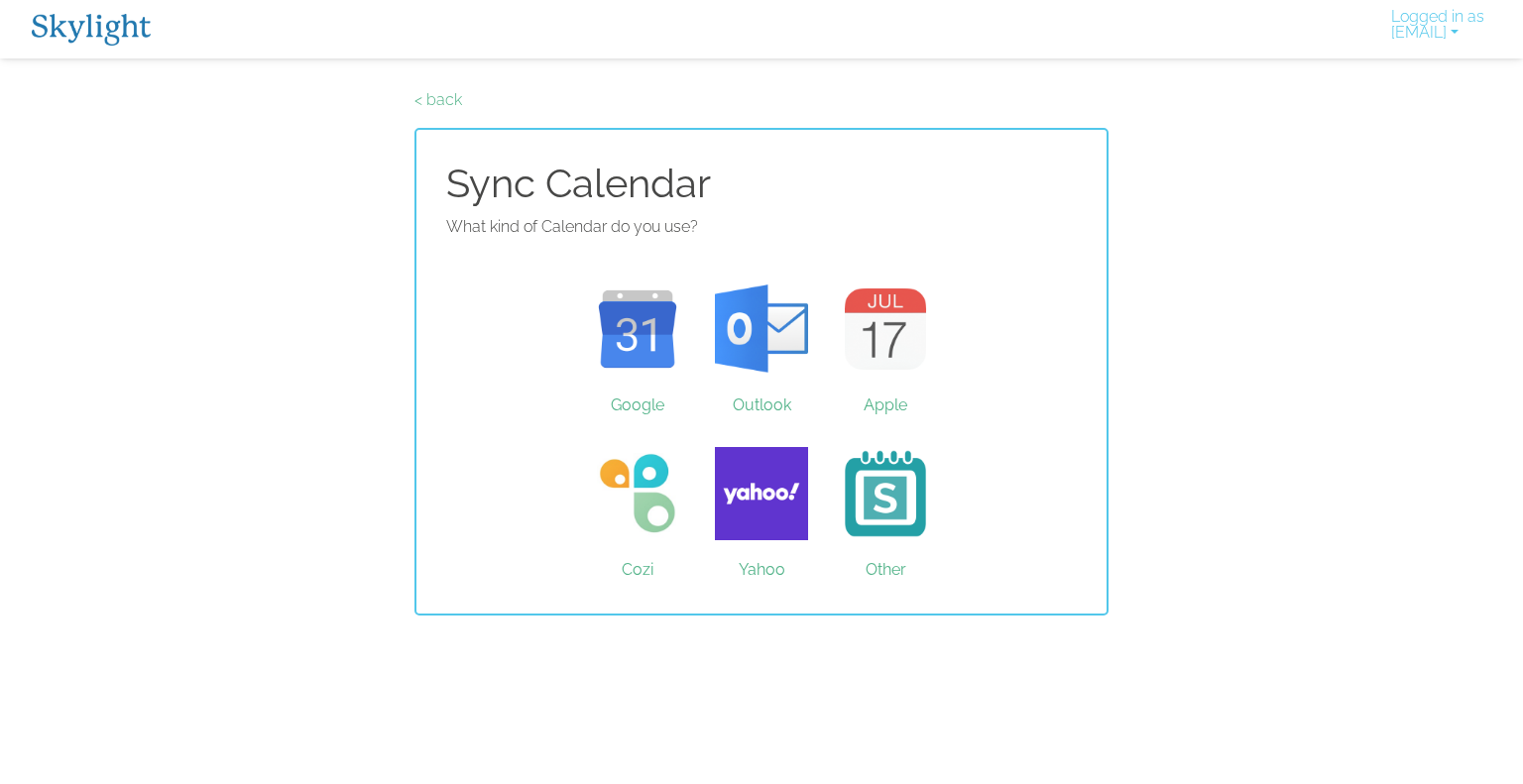 scroll, scrollTop: 0, scrollLeft: 0, axis: both 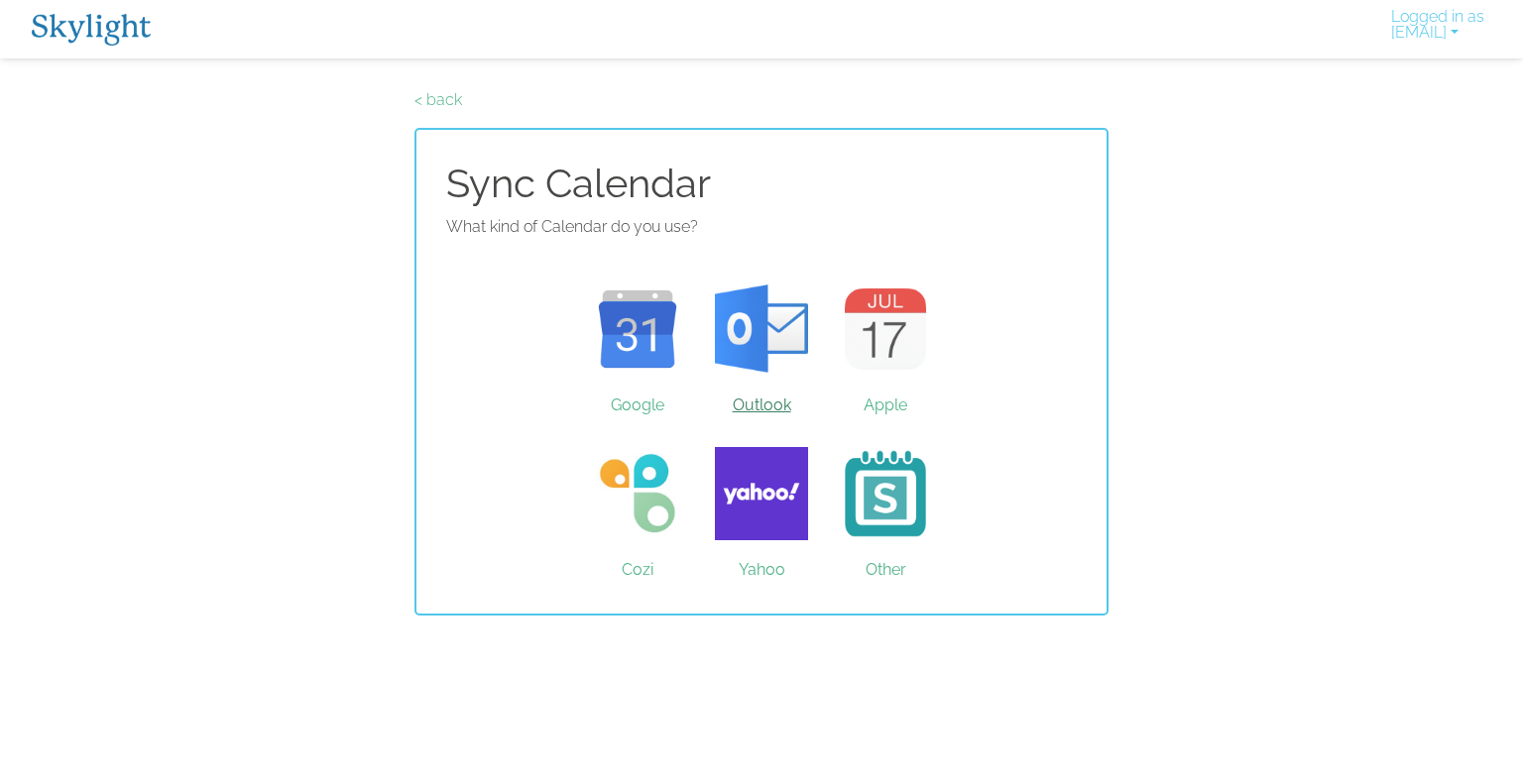 click on "Outlook" at bounding box center (762, 329) 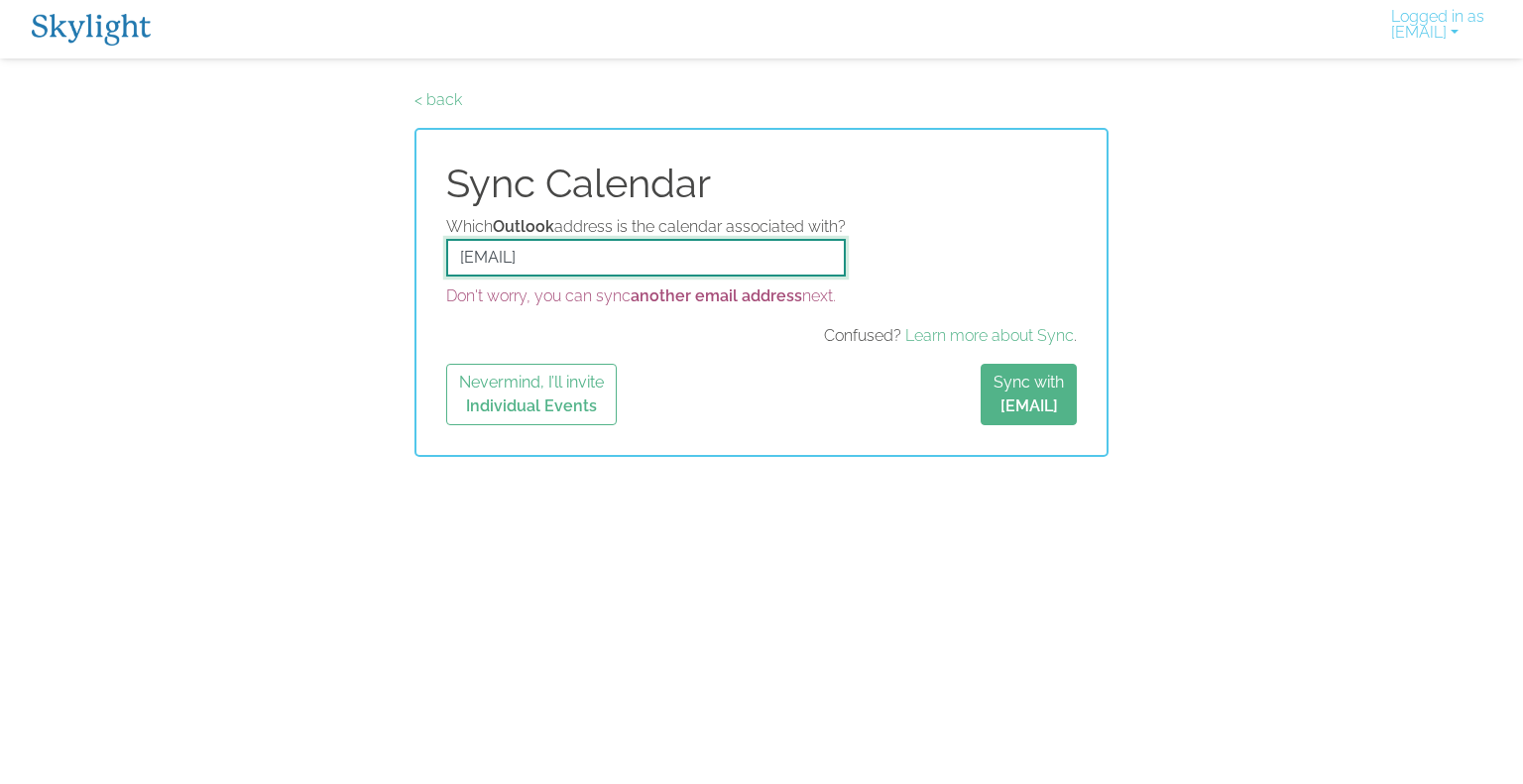drag, startPoint x: 648, startPoint y: 251, endPoint x: 419, endPoint y: 211, distance: 232.4672 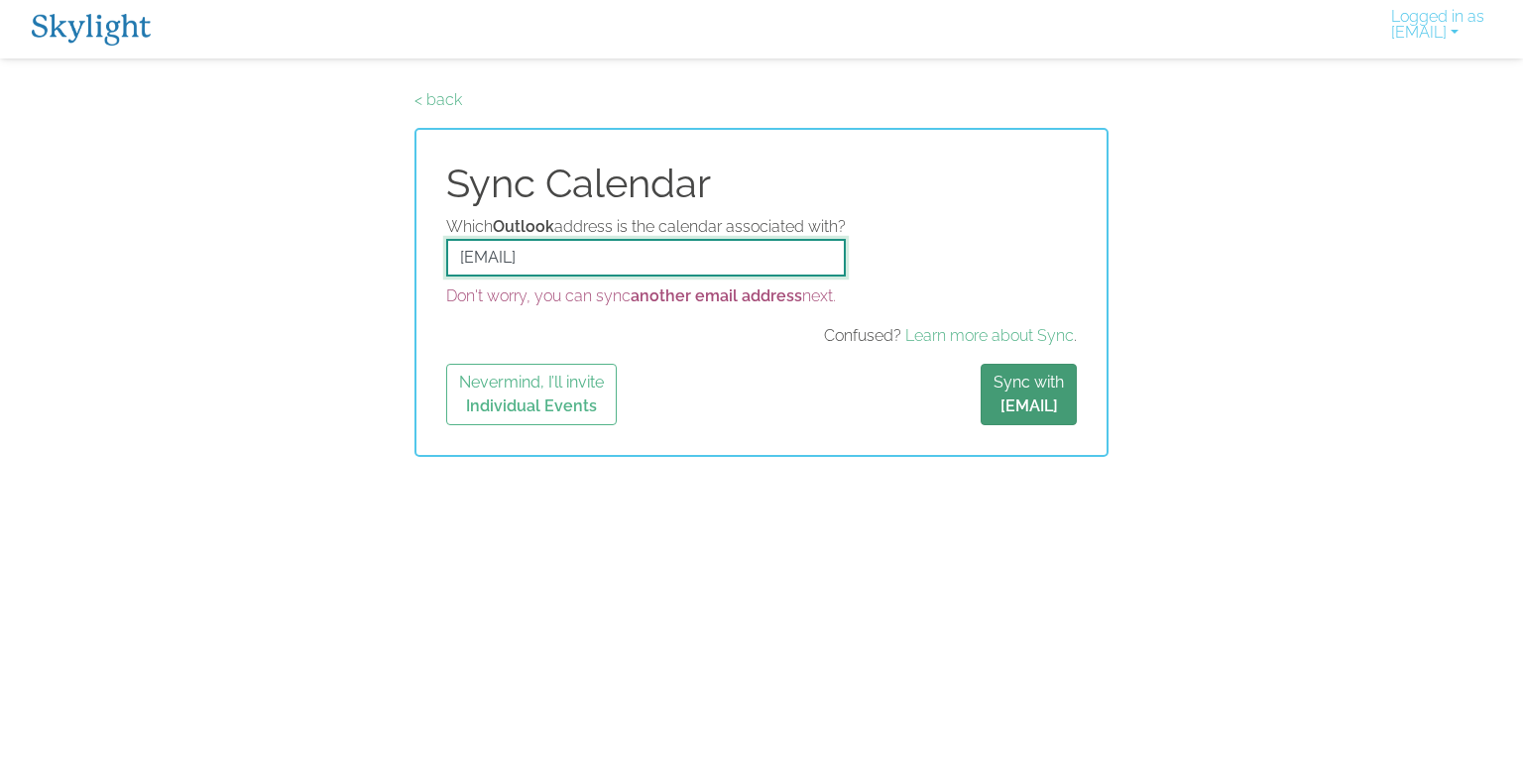 type on "[EMAIL]" 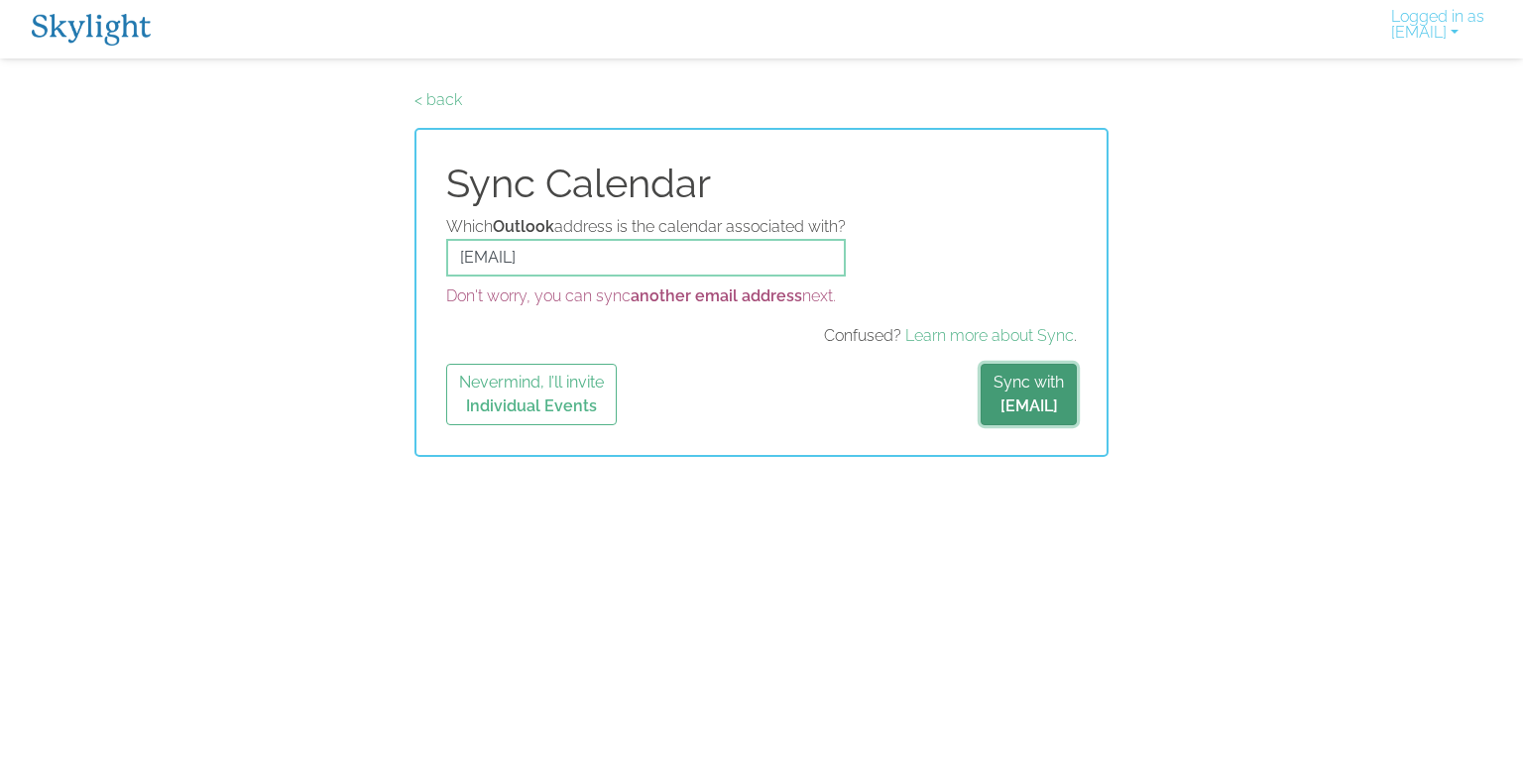 click on "[EMAIL]" at bounding box center (1029, 405) 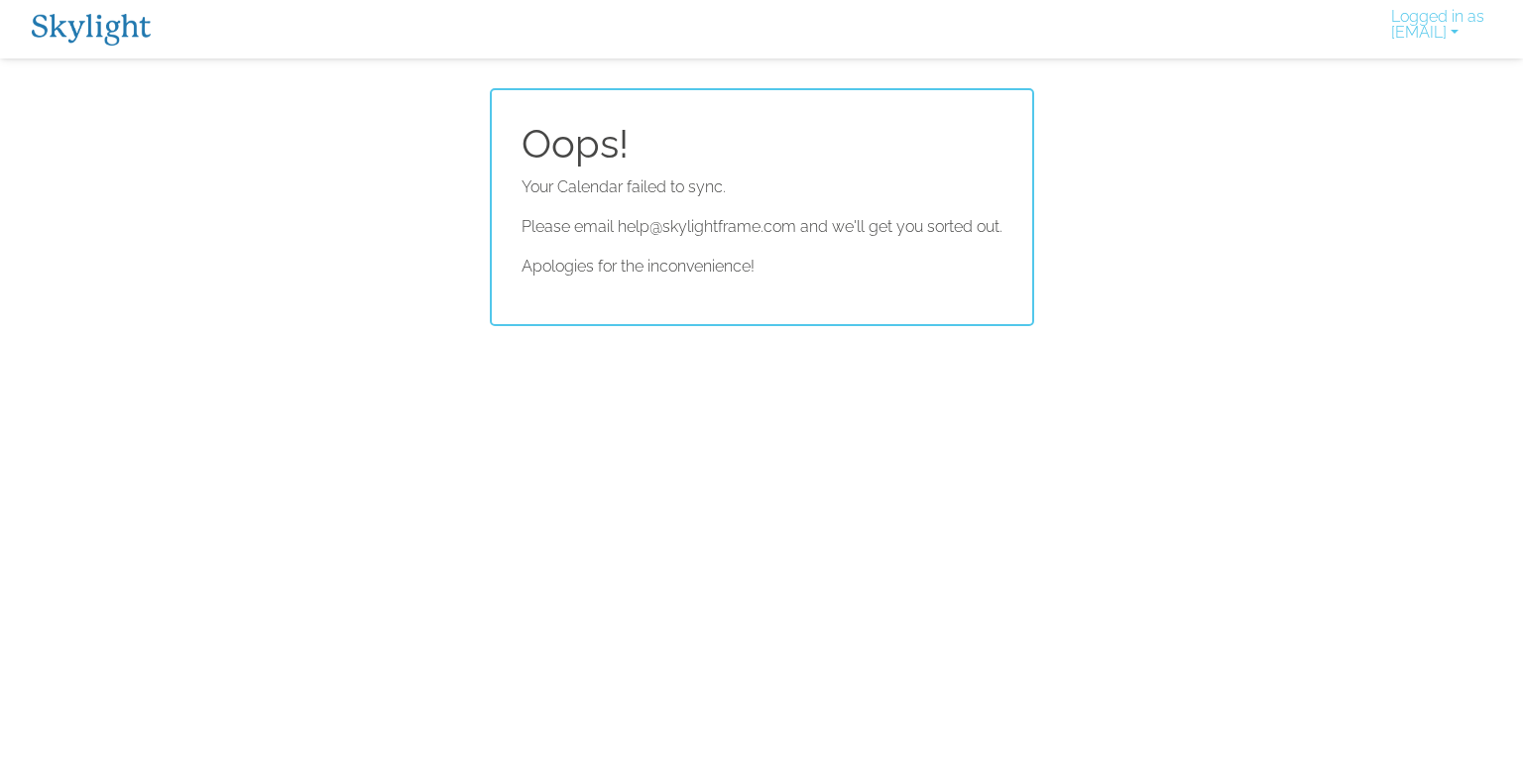 scroll, scrollTop: 0, scrollLeft: 0, axis: both 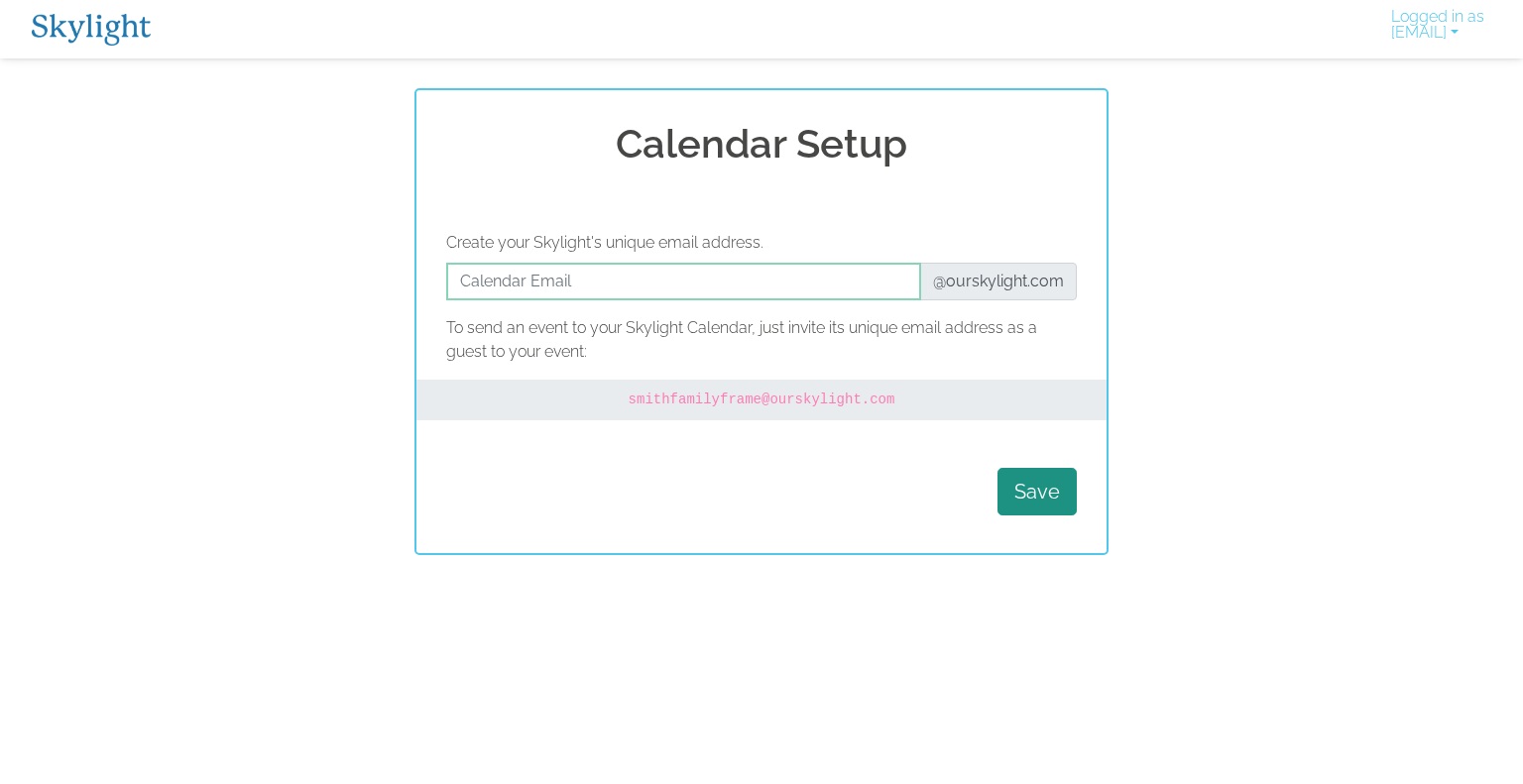 click on "Calendar Setup Create your Skylight's unique email address.   @ourskylight.com To send an event to your Skylight Calendar, just invite its unique email address as a guest to your event: [EMAIL] Save" at bounding box center (762, 321) 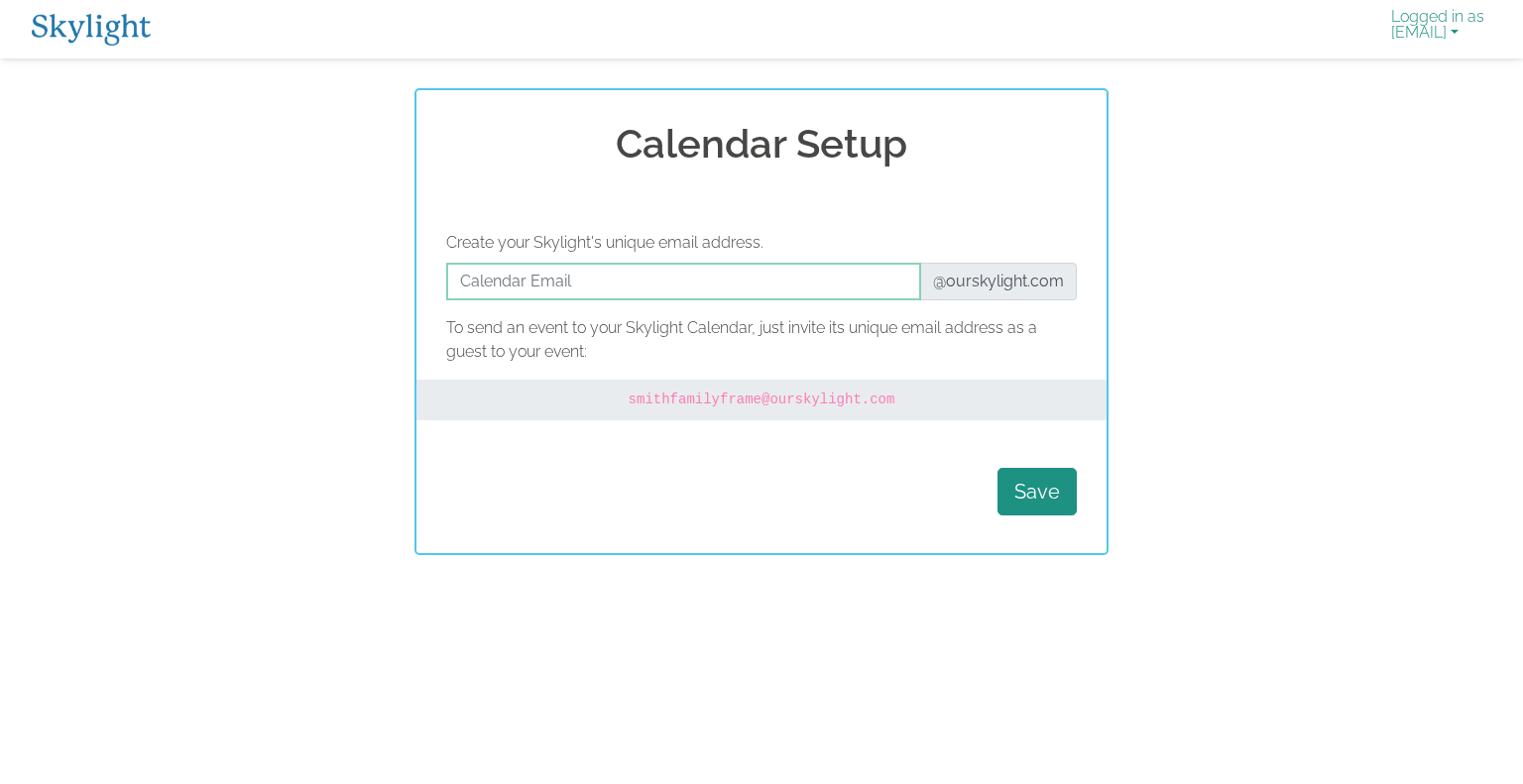 click on "Logged in as [EMAIL]" at bounding box center [1438, 29] 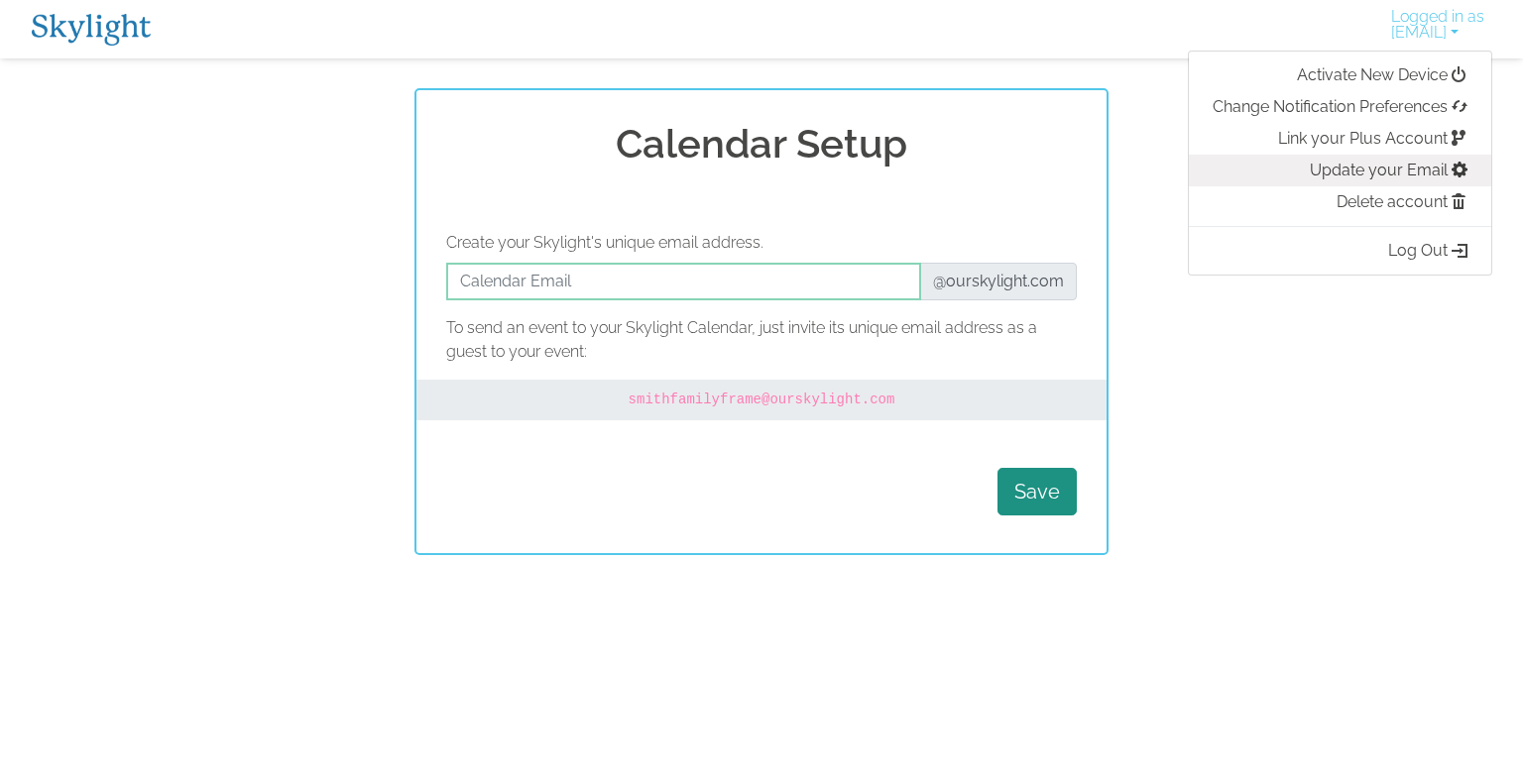 click on "Update your Email" at bounding box center [1340, 170] 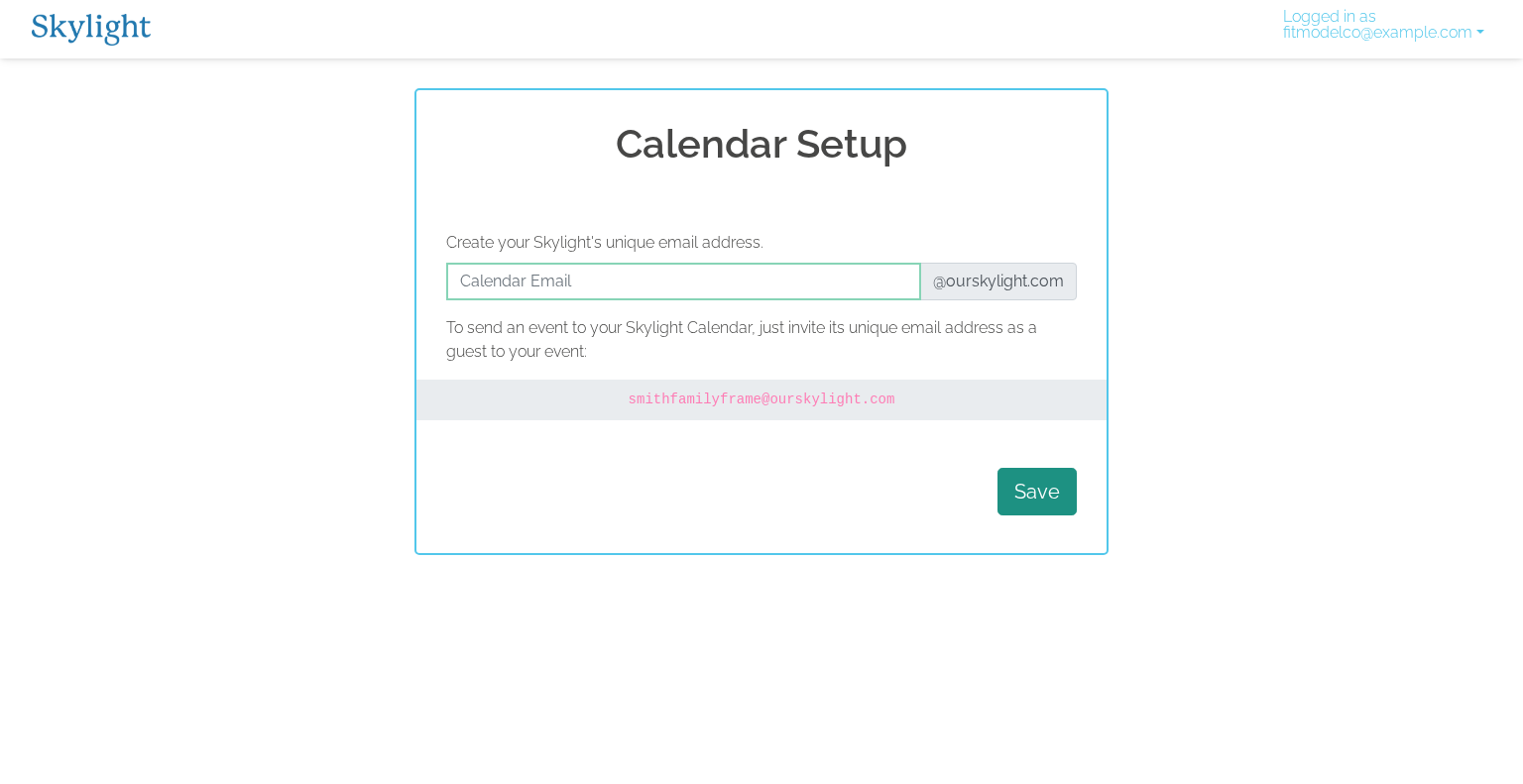 scroll, scrollTop: 0, scrollLeft: 0, axis: both 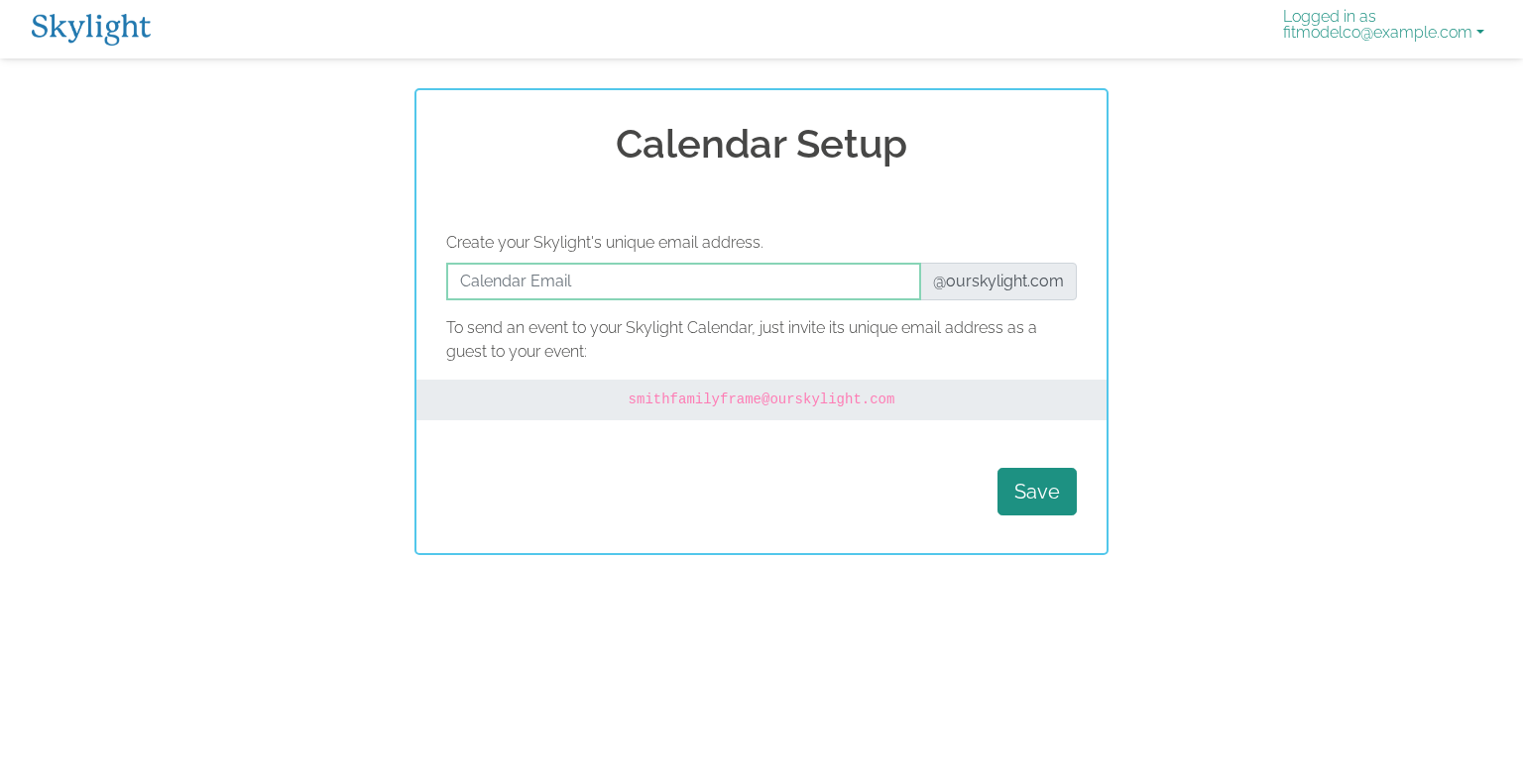 click on "Logged in as fitmodelco@icloud.com" at bounding box center (1383, 29) 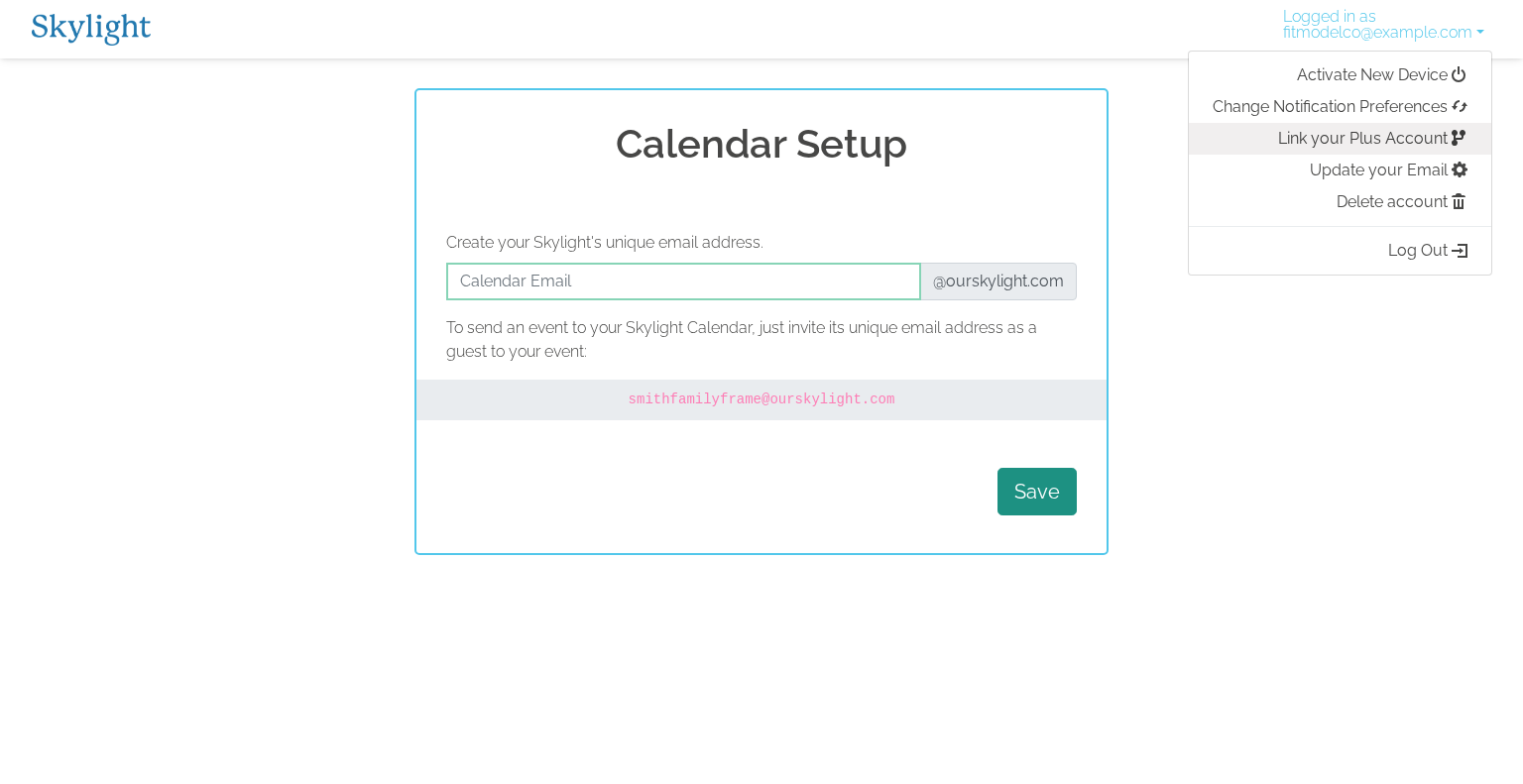 click on "Link your Plus Account" at bounding box center [1340, 139] 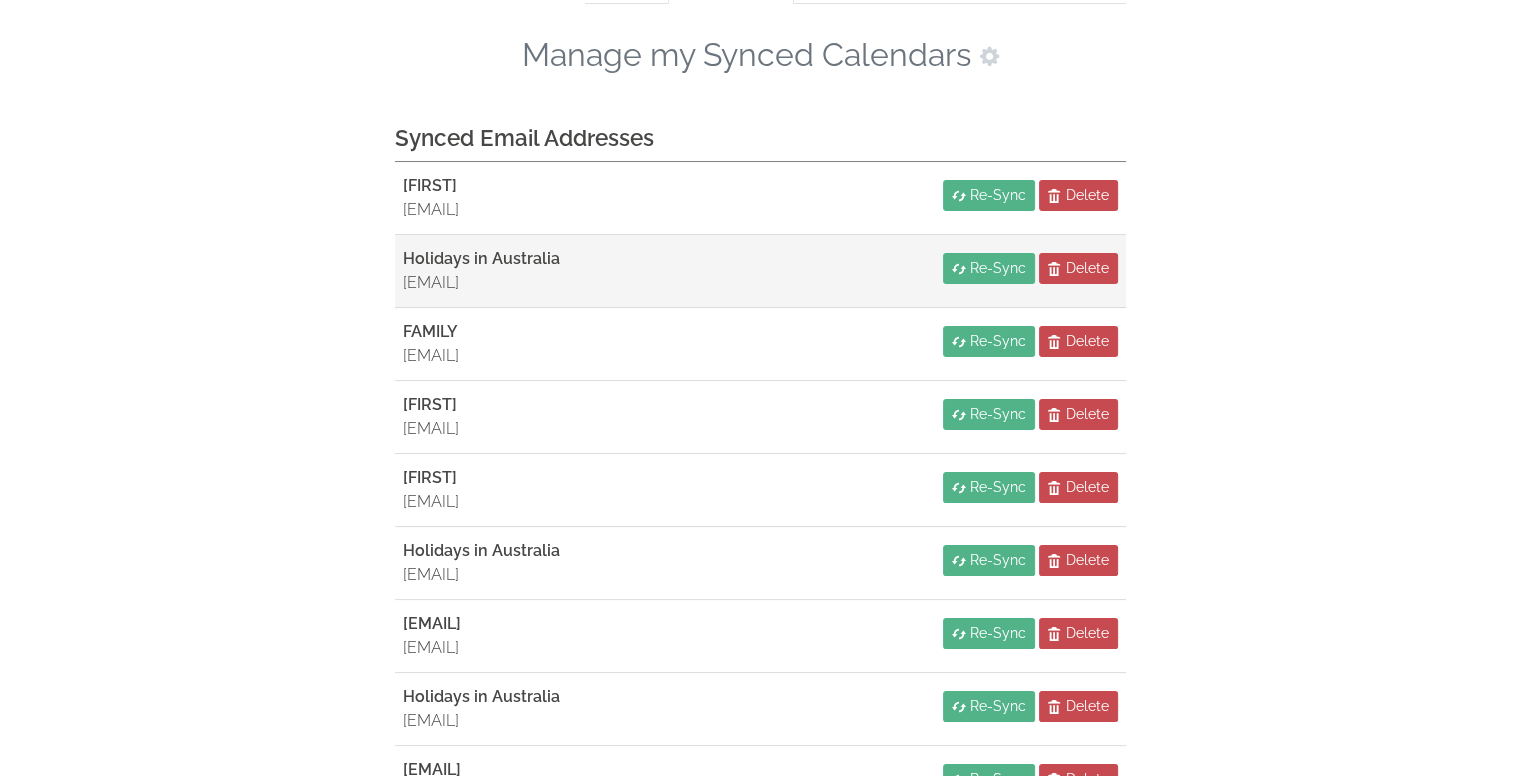scroll, scrollTop: 0, scrollLeft: 0, axis: both 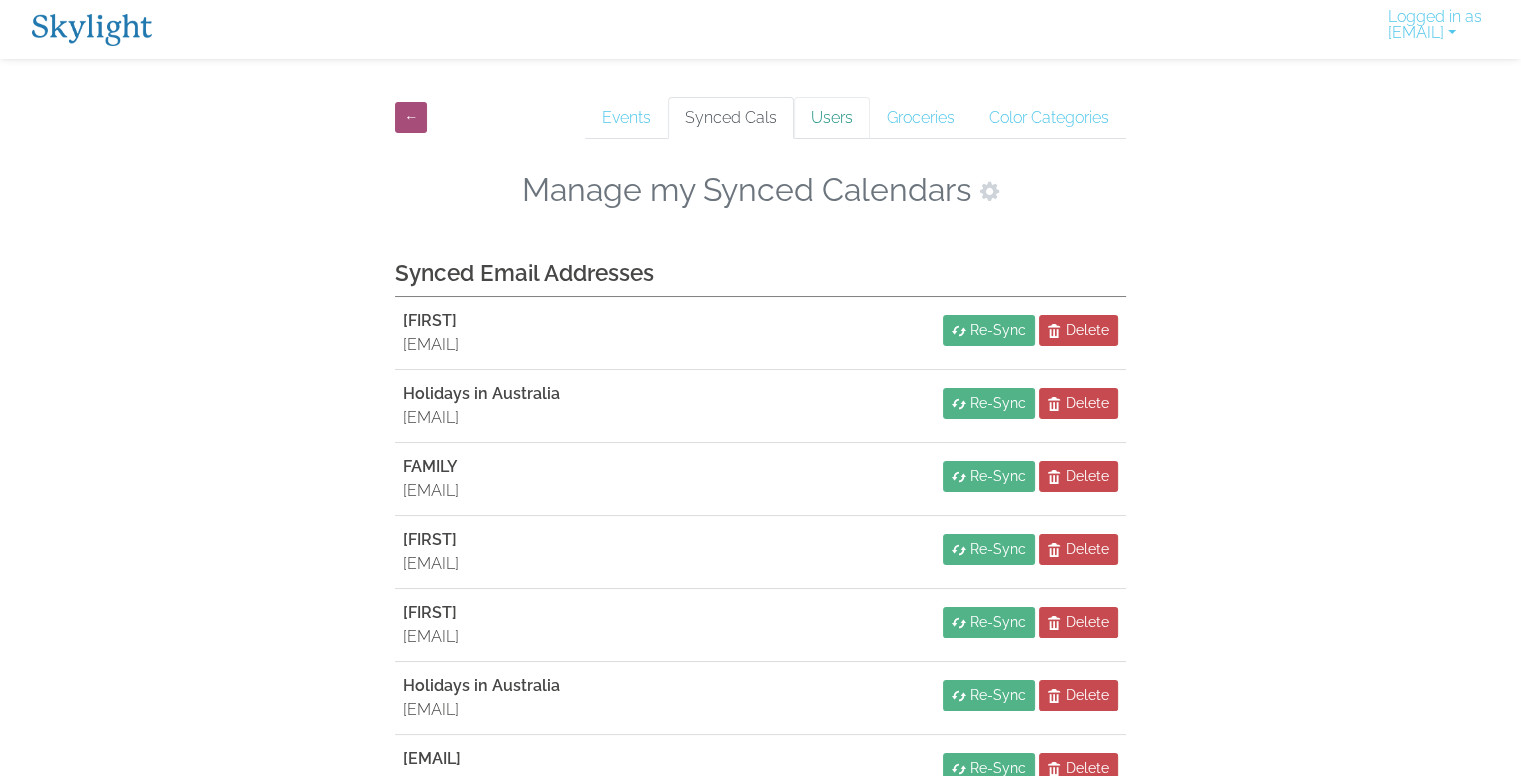click on "Users" at bounding box center (832, 118) 